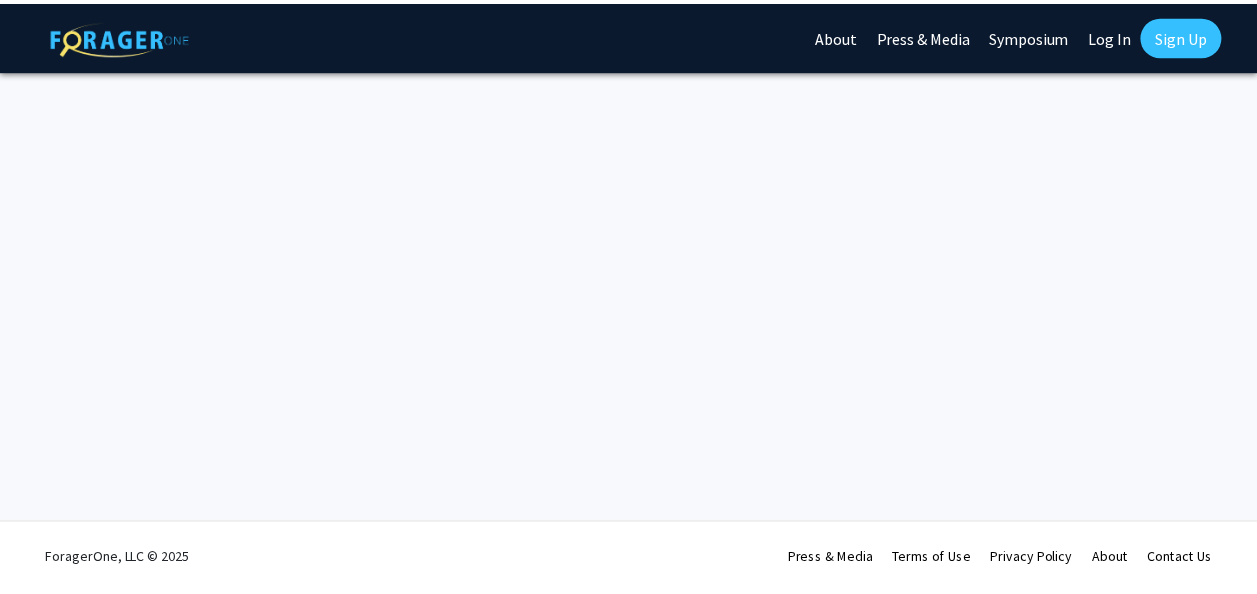 scroll, scrollTop: 0, scrollLeft: 0, axis: both 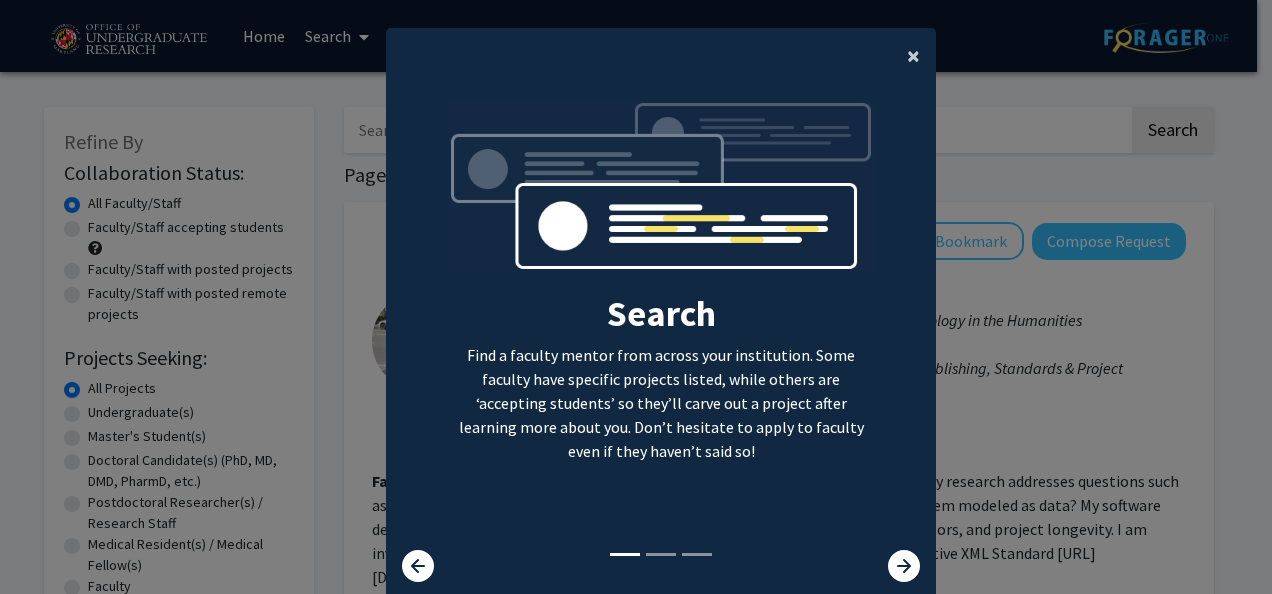 click on "×" 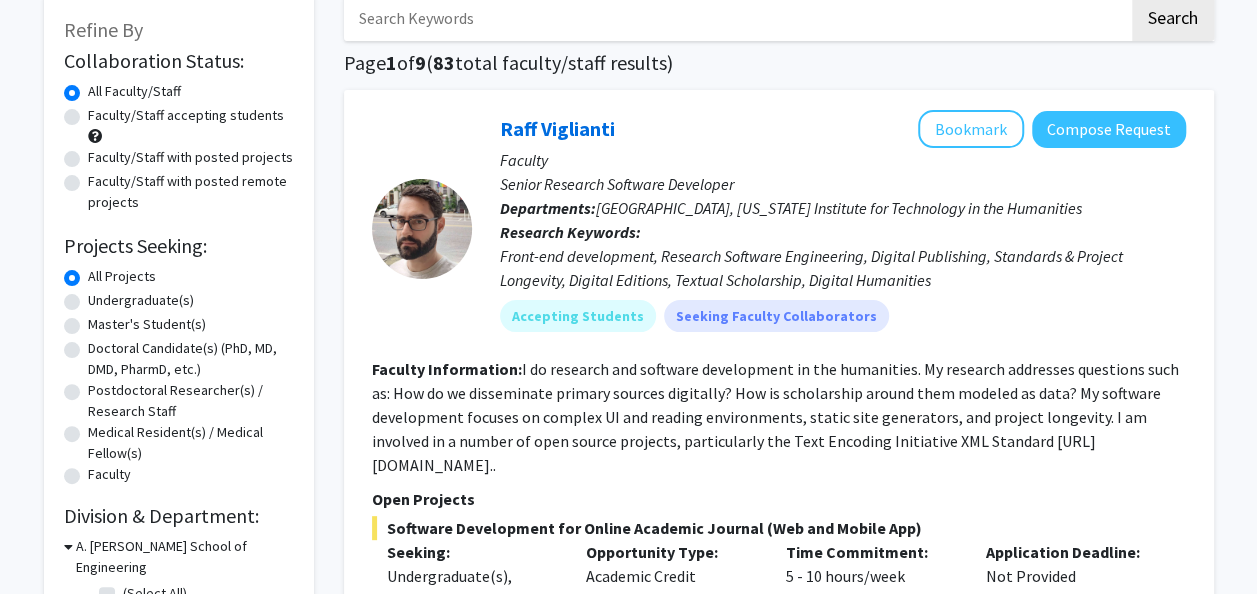 scroll, scrollTop: 130, scrollLeft: 0, axis: vertical 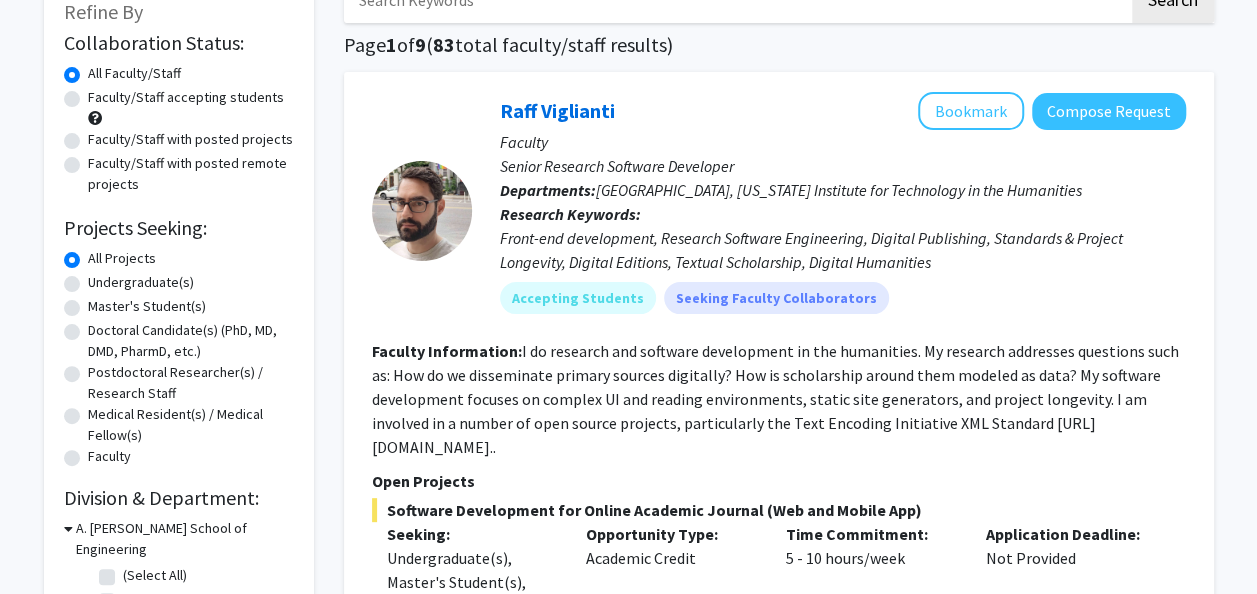 click on "Undergraduate(s)" 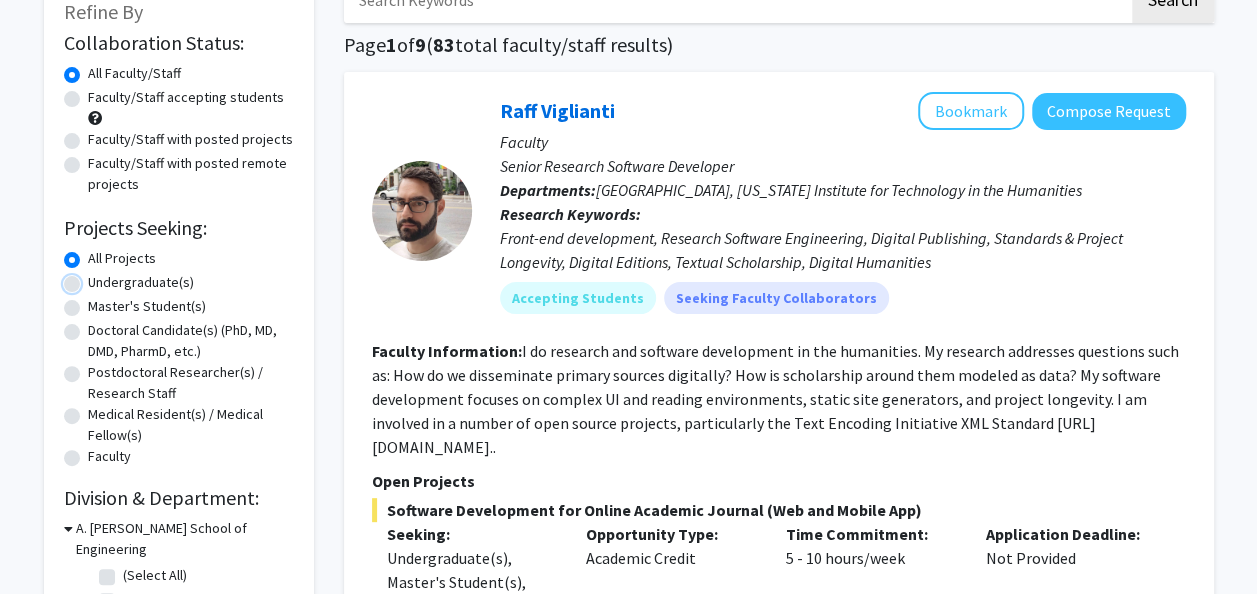 click on "Undergraduate(s)" at bounding box center [94, 278] 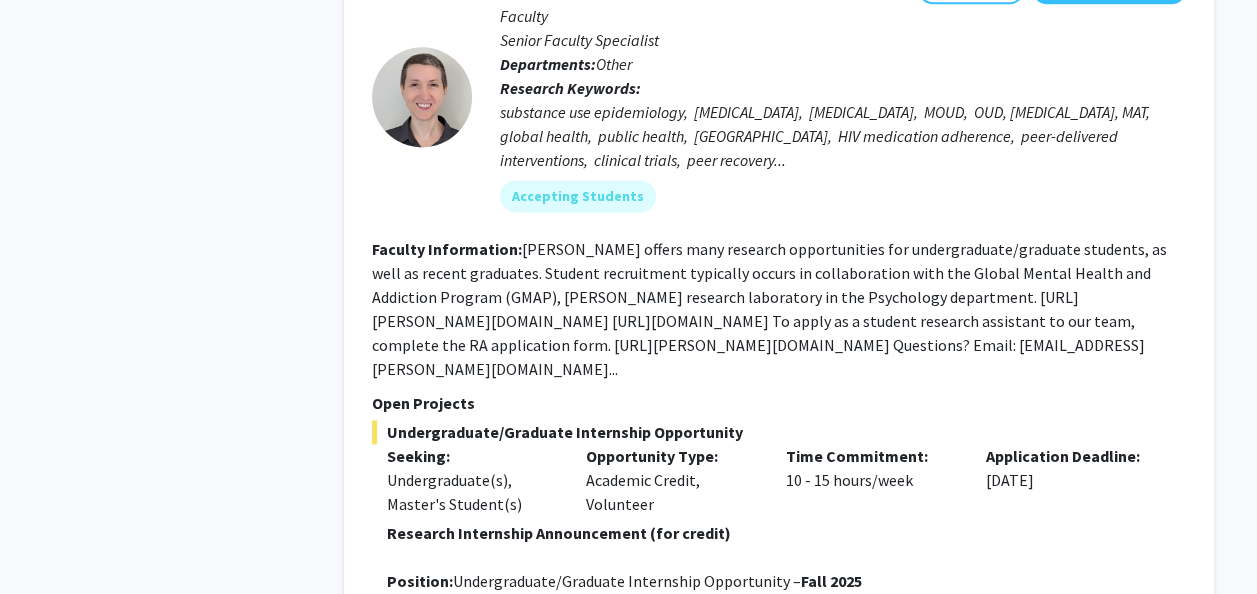 scroll, scrollTop: 9006, scrollLeft: 0, axis: vertical 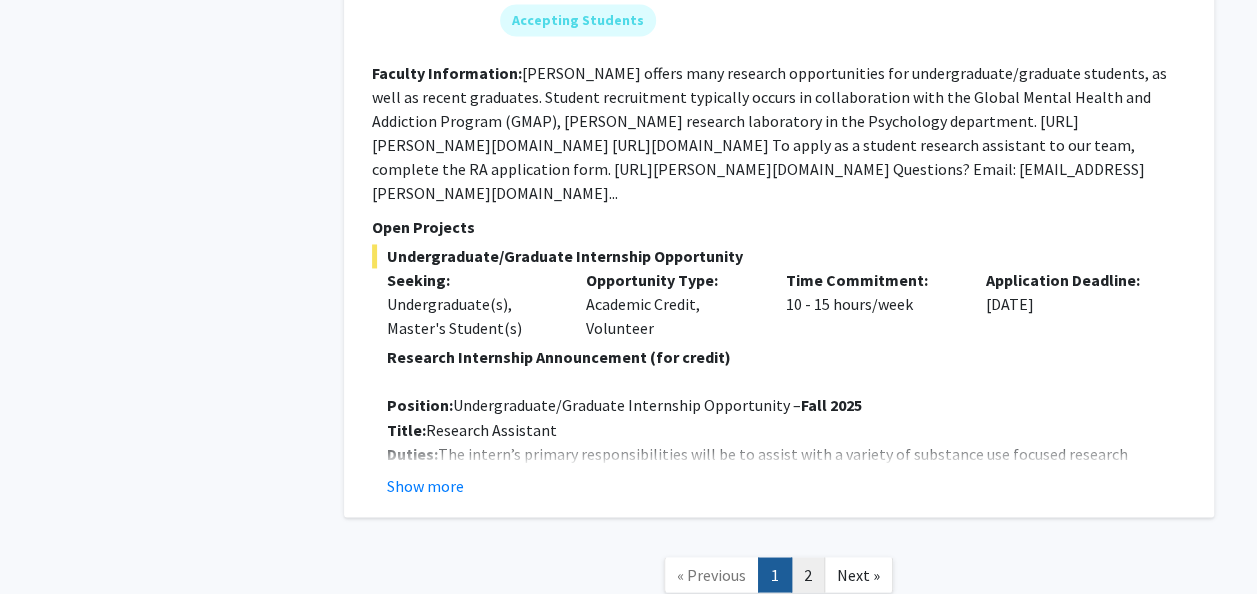 click on "2" 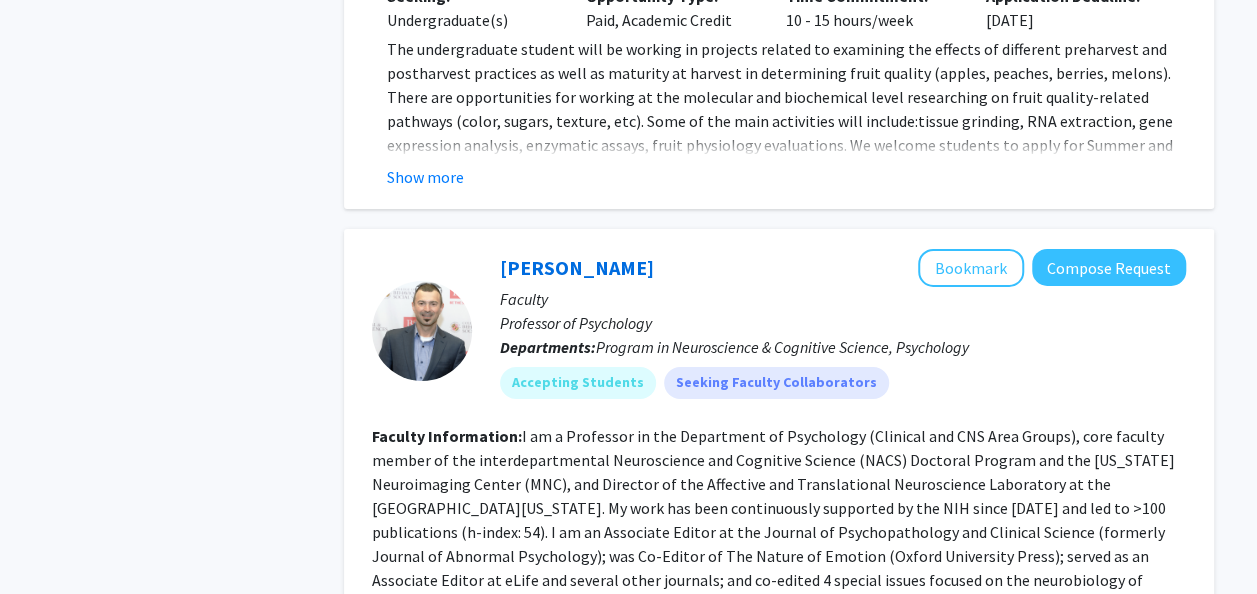 scroll, scrollTop: 3394, scrollLeft: 0, axis: vertical 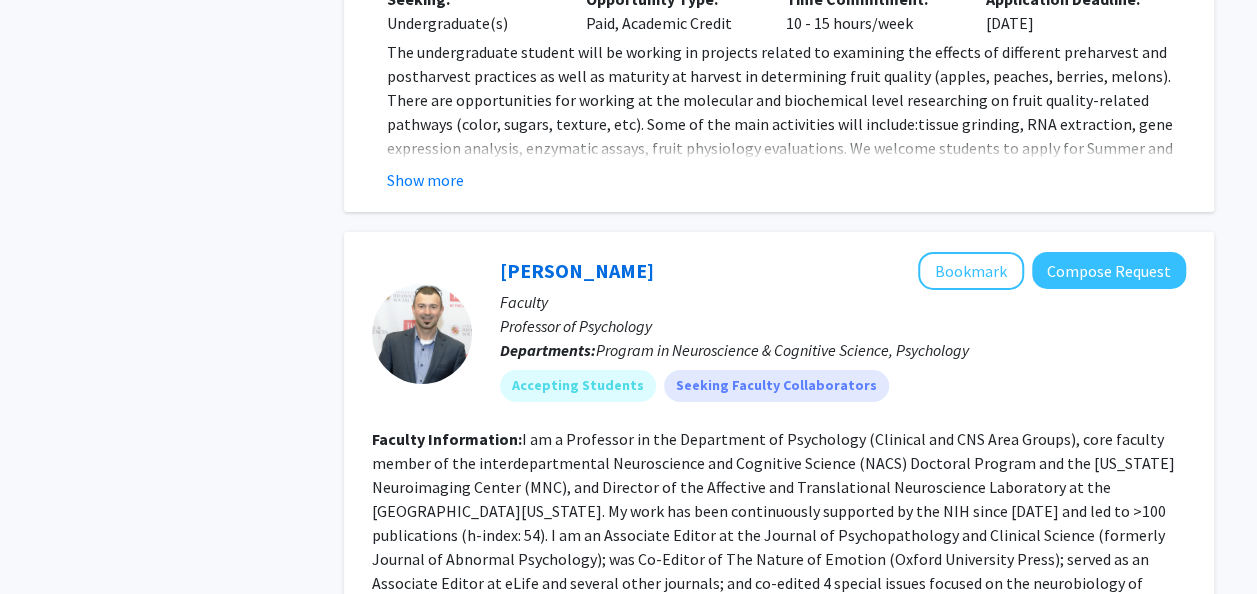 click on "I am a Professor in the Department of Psychology (Clinical and CNS Area Groups), core faculty member of the interdepartmental Neuroscience and Cognitive Science (NACS) Doctoral Program and the [US_STATE] Neuroimaging Center (MNC), and Director of the Affective and Translational Neuroscience Laboratory at the [GEOGRAPHIC_DATA][US_STATE]. My work has been continuously supported by the NIH since [DATE] and led to >100 publications (h-index: 54). I am an Associate Editor at the Journal of Psychopathology and Clinical Science (formerly Journal of Abnormal Psychology); was Co-Editor of The Nature of Emotion (Oxford University Press); served as an Associate Editor at eLife and several other journals; and co-edited 4 special issues focused on the neurobiology of emotion and multidisciplinary science, most..." 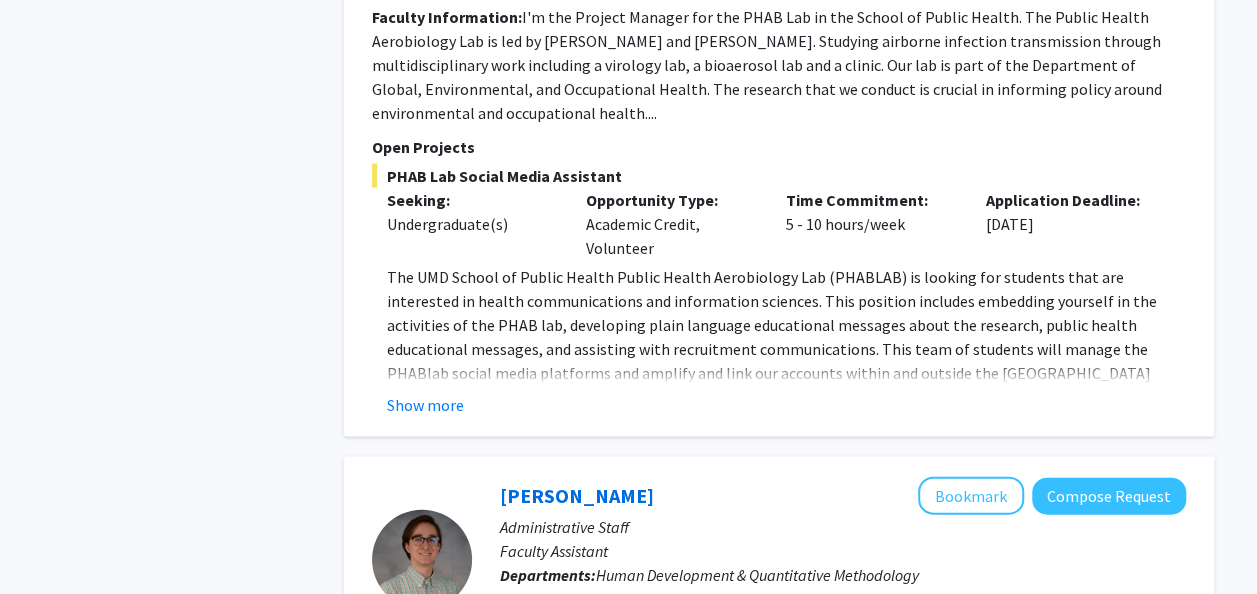 scroll, scrollTop: 6208, scrollLeft: 0, axis: vertical 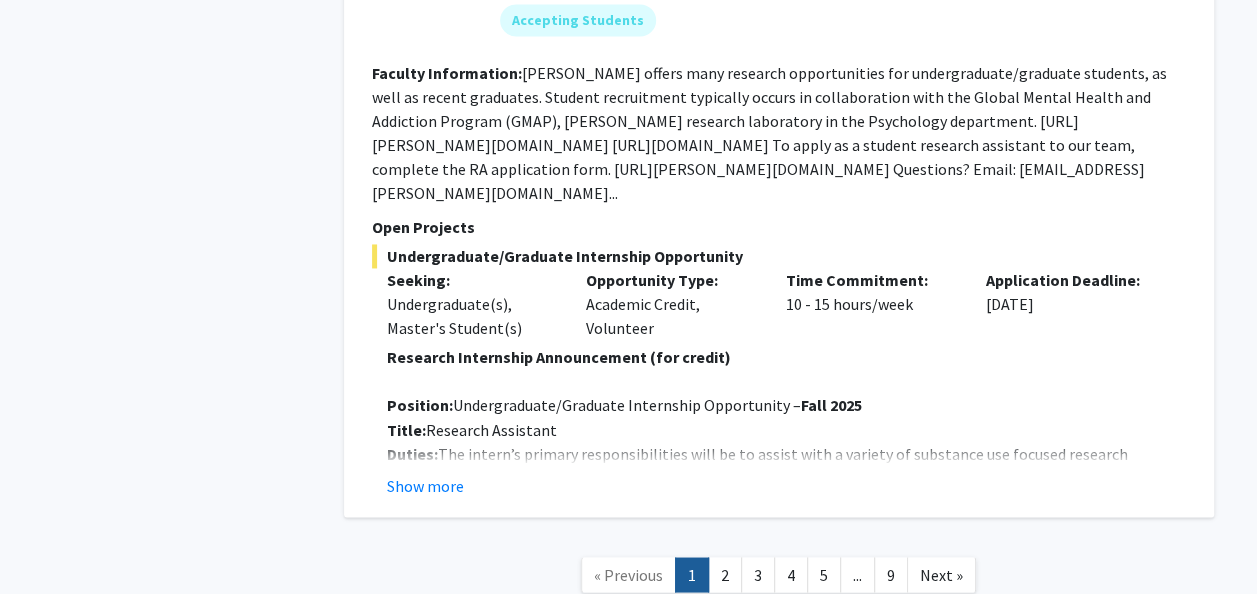radio on "false" 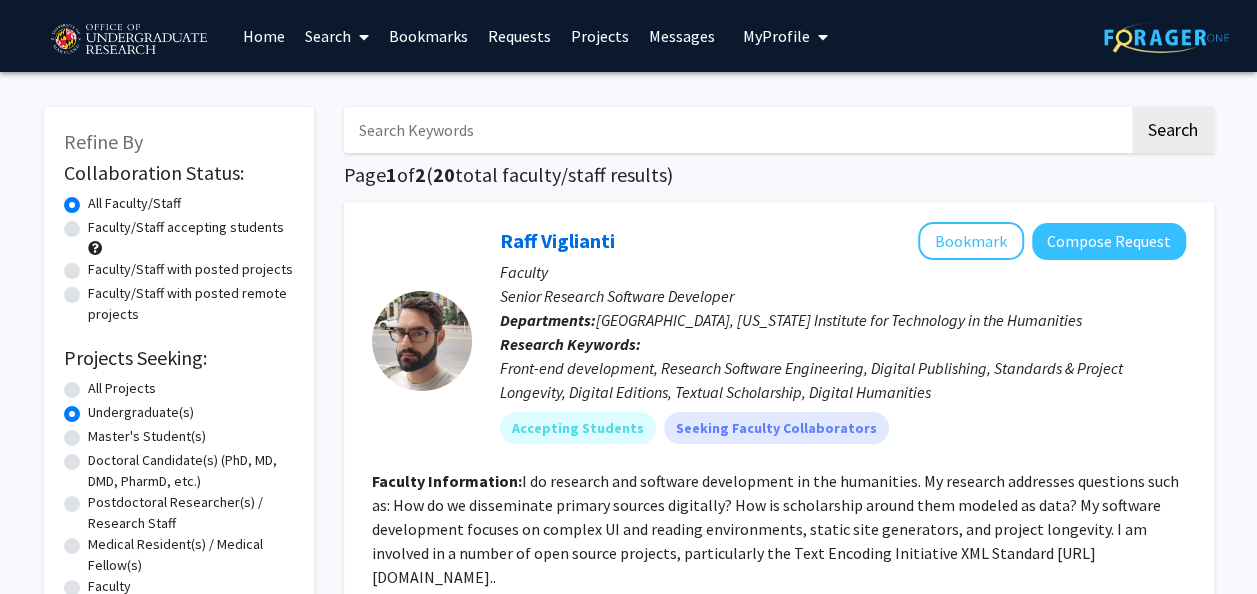 click on "Medical Resident(s) / Medical Fellow(s)" 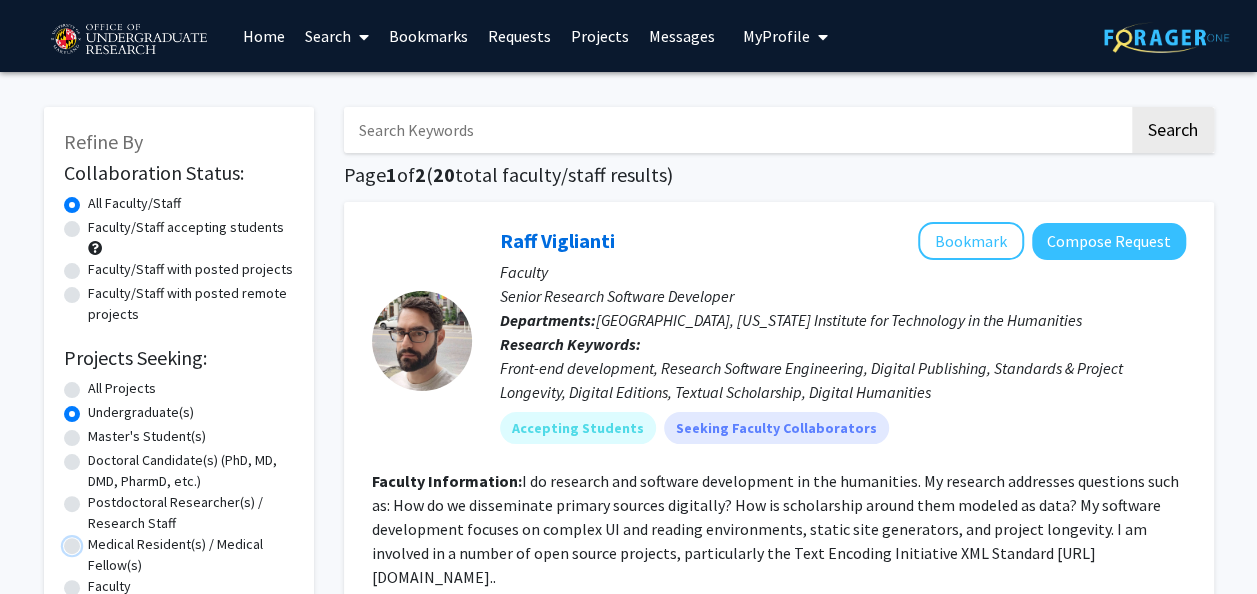 click on "Medical Resident(s) / Medical Fellow(s)" at bounding box center [94, 540] 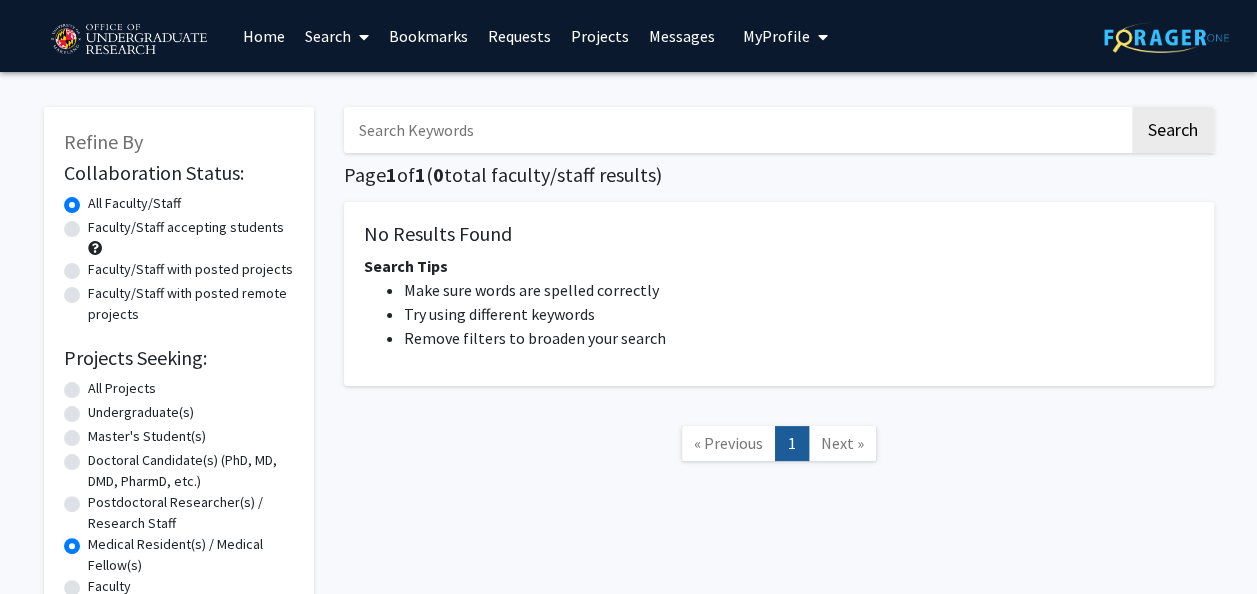 click on "Medical Resident(s) / Medical Fellow(s)" 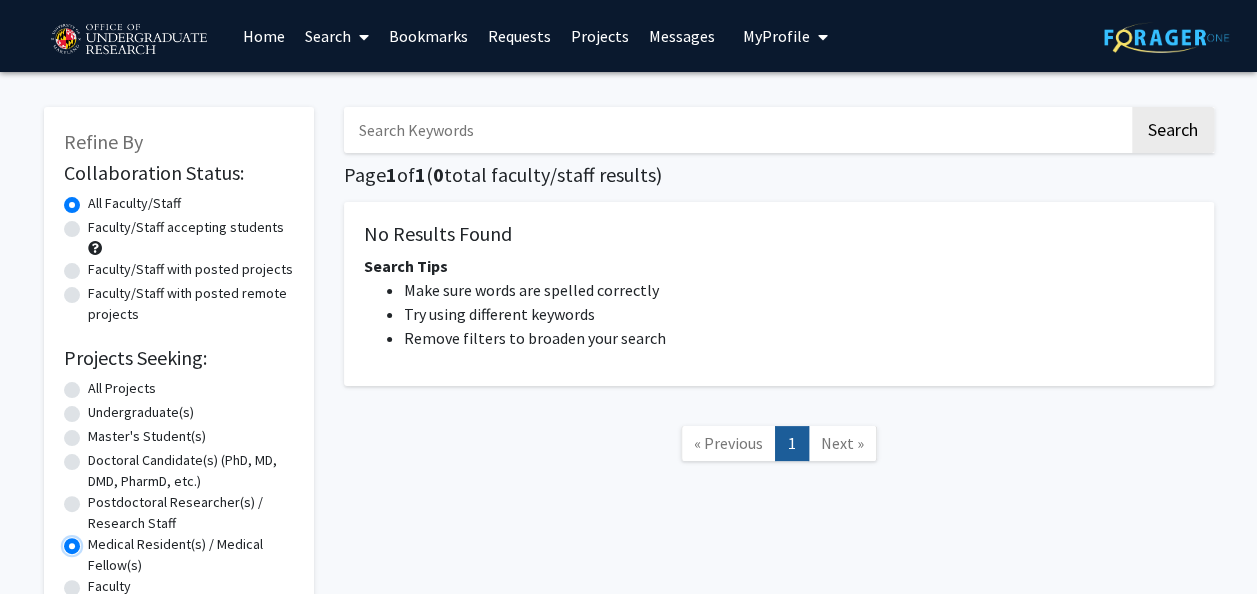 click on "Medical Resident(s) / Medical Fellow(s)" at bounding box center [94, 540] 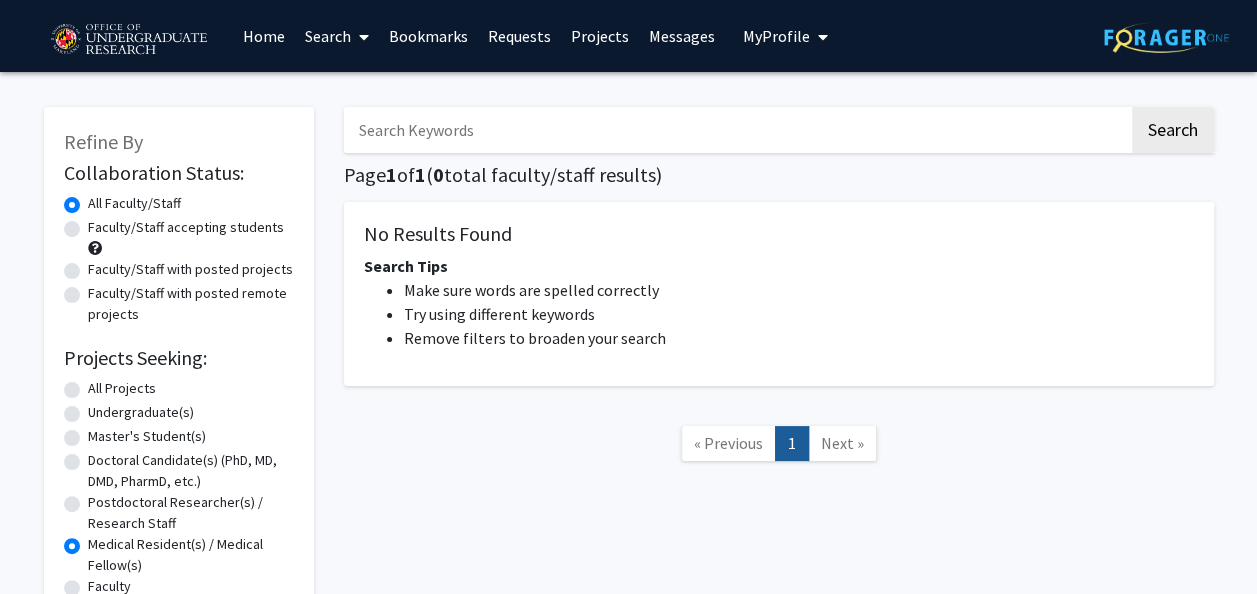 click on "Doctoral Candidate(s) (PhD, MD, DMD, PharmD, etc.)" 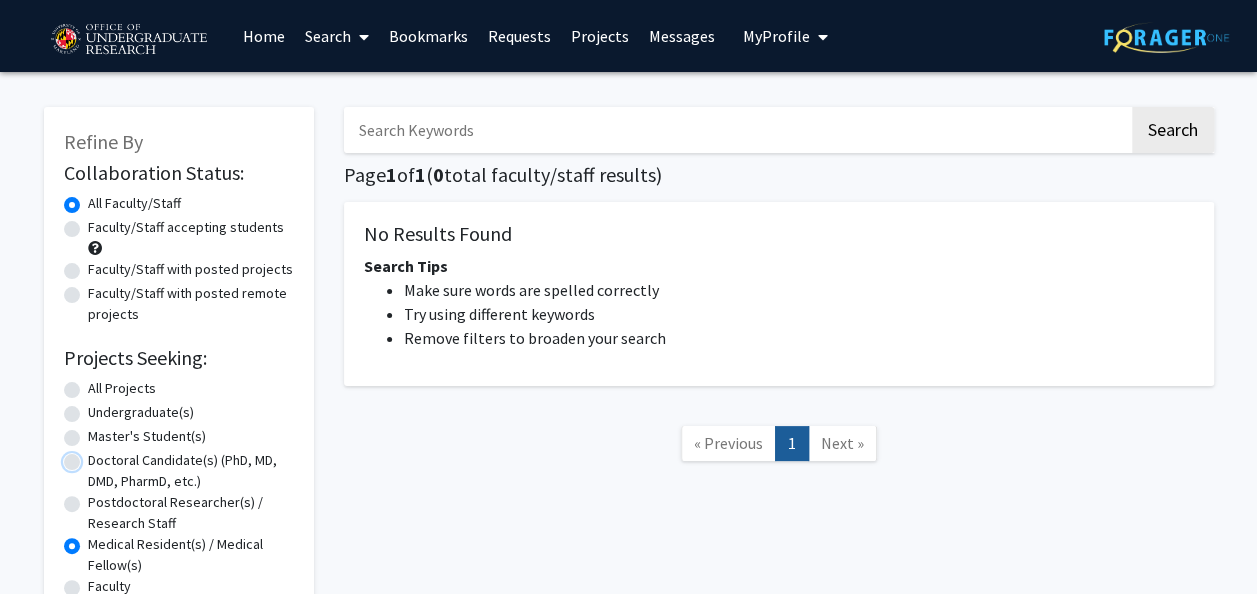 click on "Doctoral Candidate(s) (PhD, MD, DMD, PharmD, etc.)" at bounding box center [94, 456] 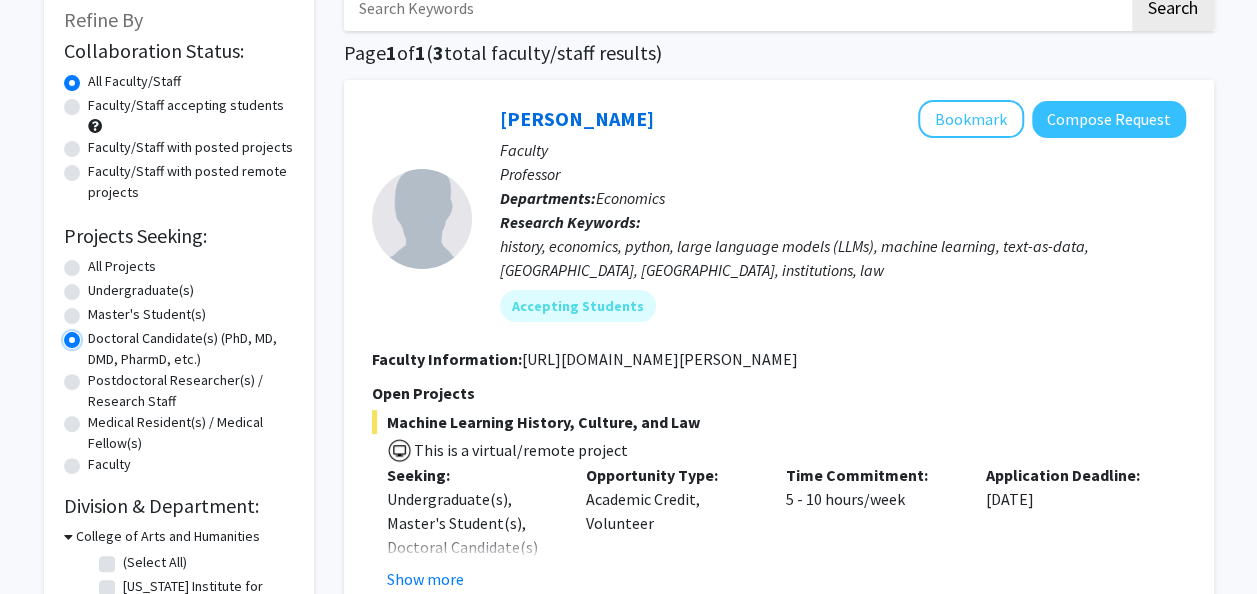 scroll, scrollTop: 132, scrollLeft: 0, axis: vertical 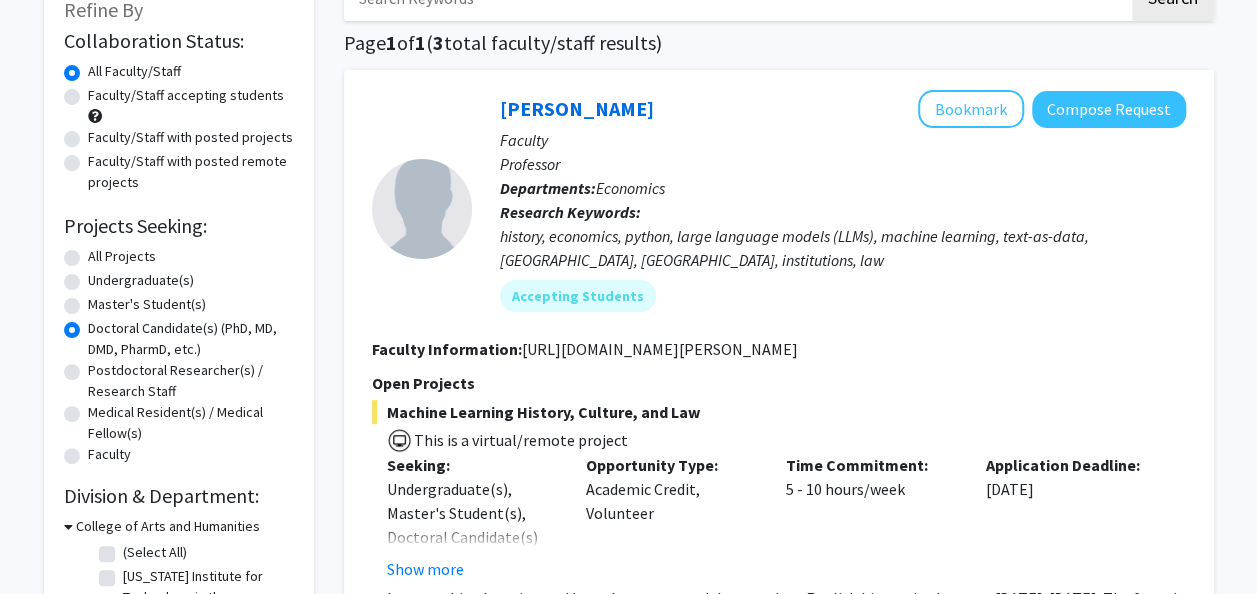 click on "Medical Resident(s) / Medical Fellow(s)" 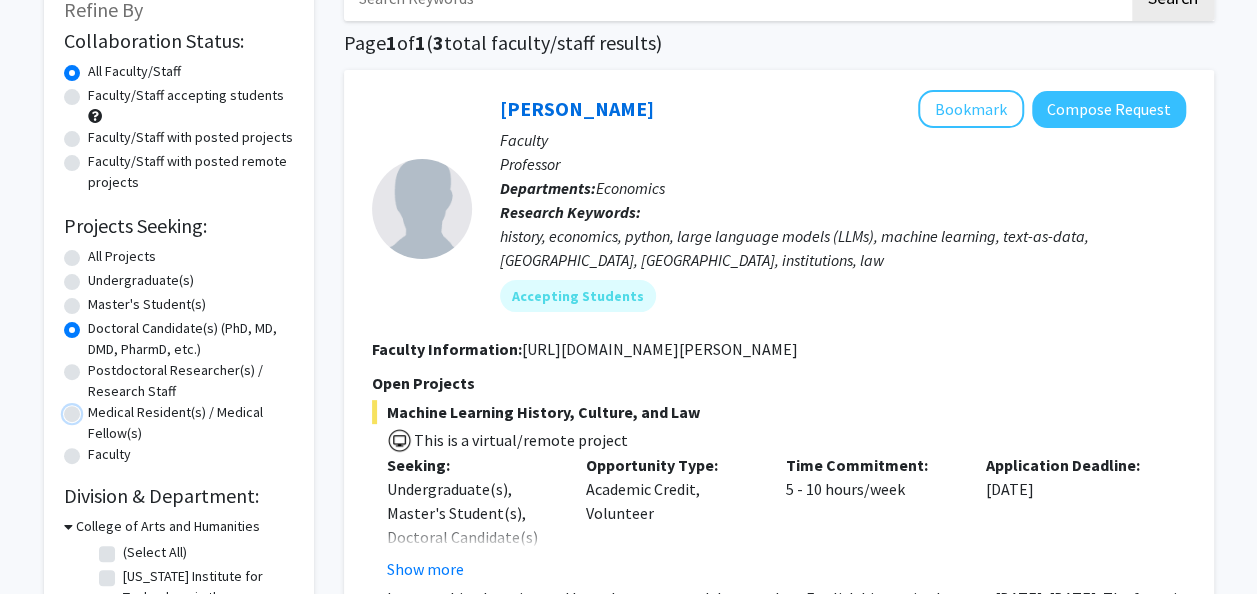 click on "Medical Resident(s) / Medical Fellow(s)" at bounding box center (94, 408) 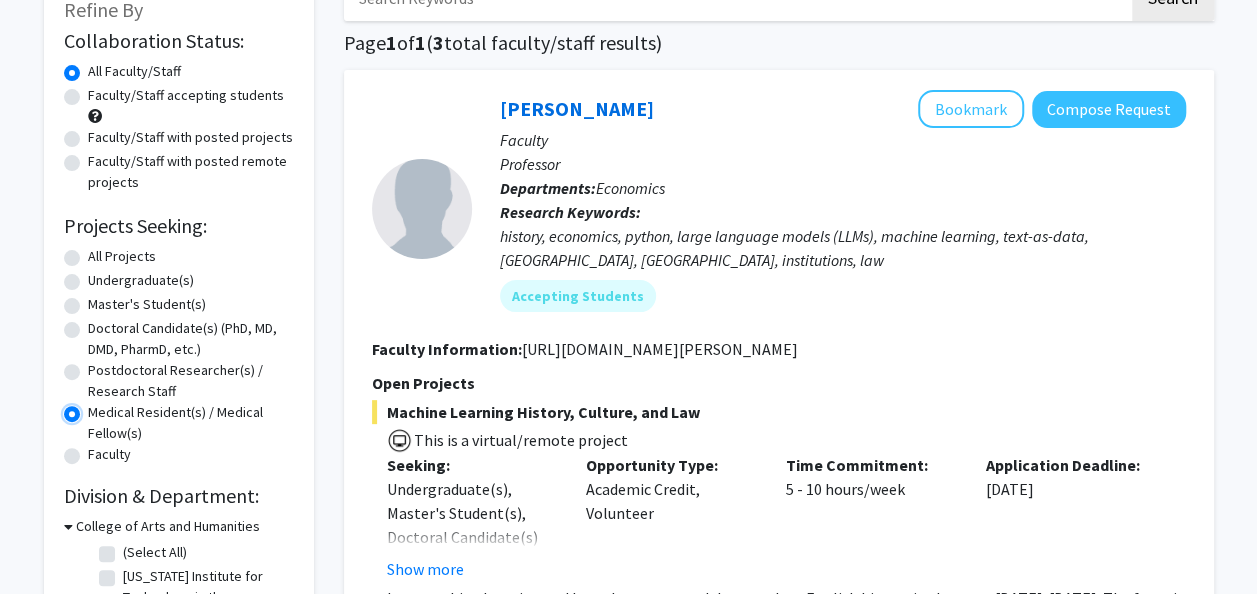 scroll, scrollTop: 0, scrollLeft: 0, axis: both 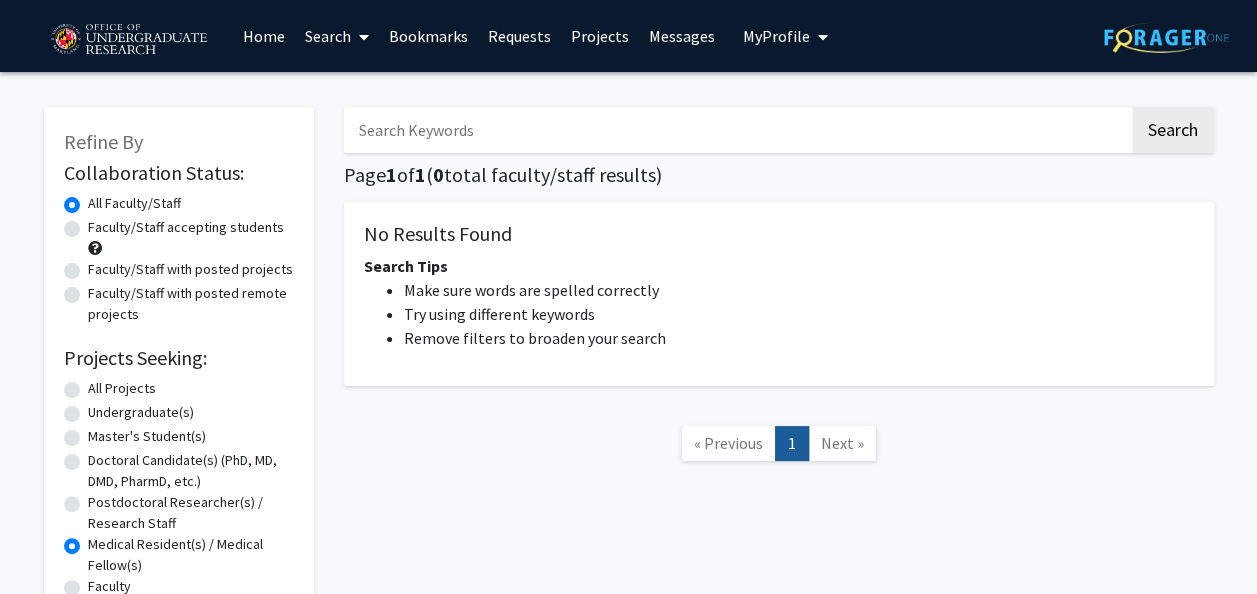 click on "Doctoral Candidate(s) (PhD, MD, DMD, PharmD, etc.)" 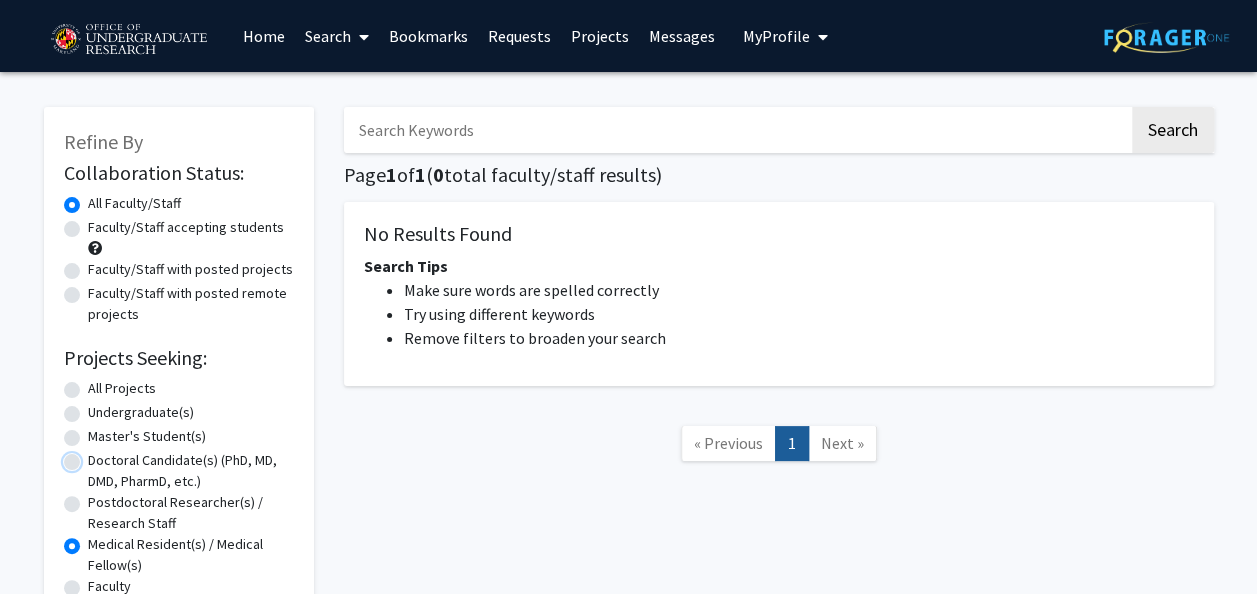 click on "Doctoral Candidate(s) (PhD, MD, DMD, PharmD, etc.)" at bounding box center [94, 456] 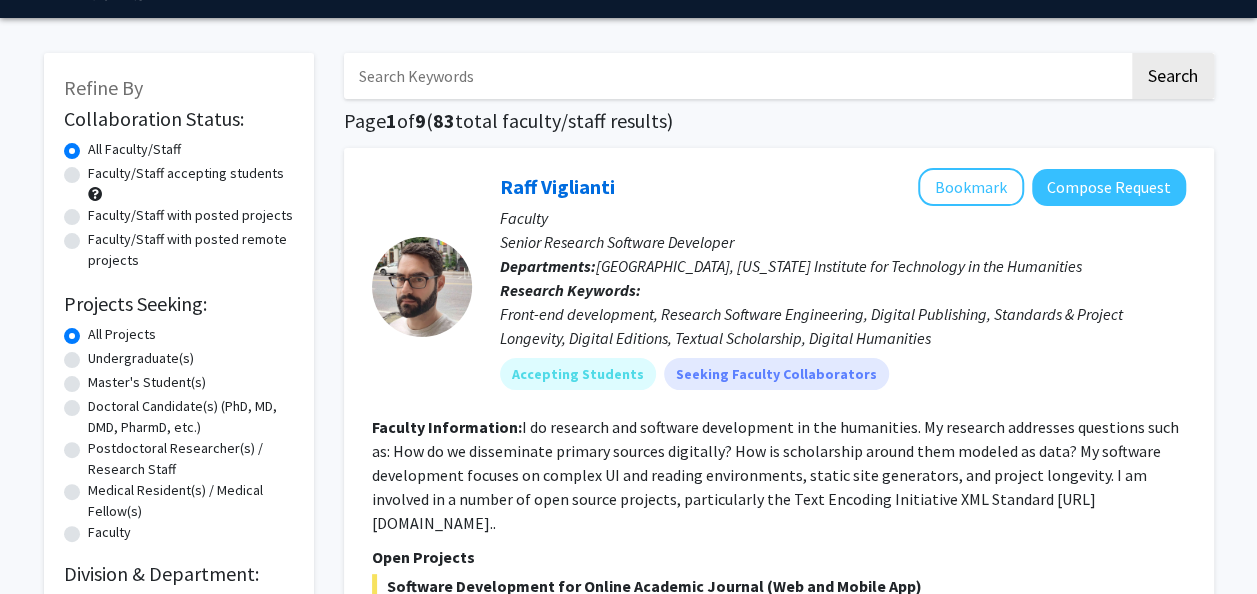scroll, scrollTop: 58, scrollLeft: 0, axis: vertical 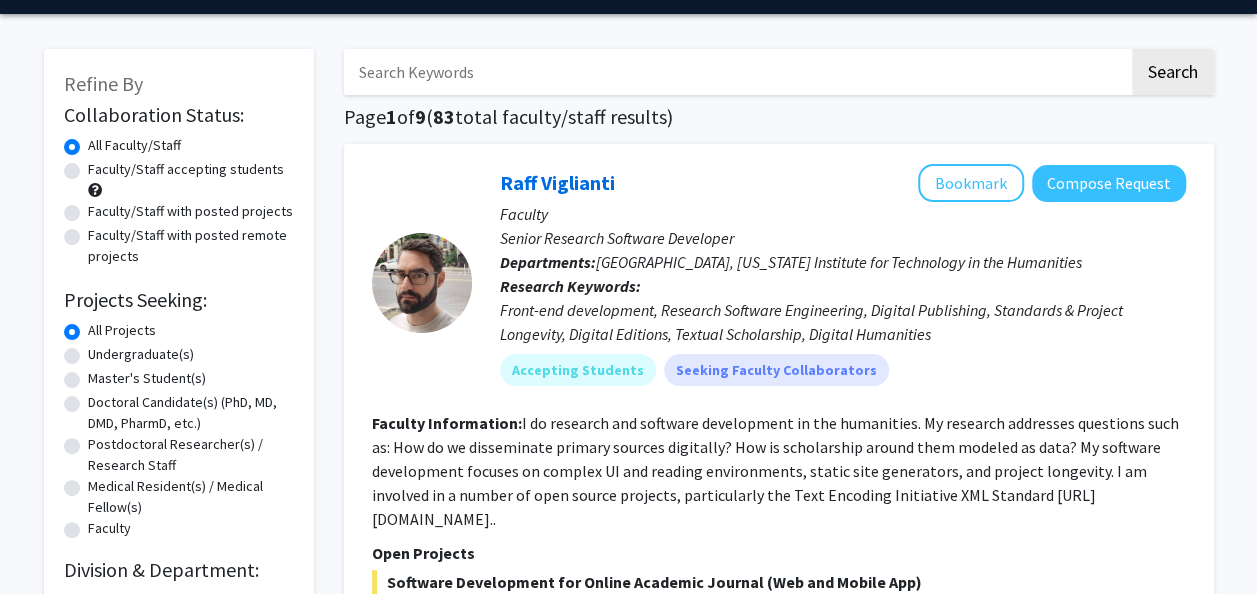 click on "Medical Resident(s) / Medical Fellow(s)" 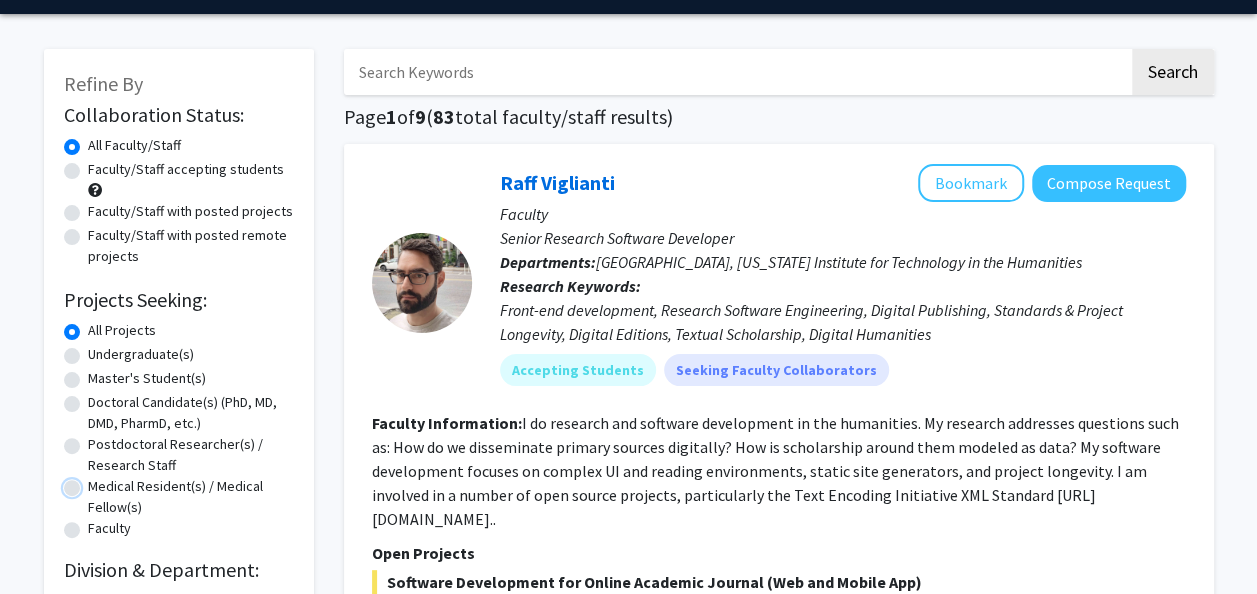 click on "Medical Resident(s) / Medical Fellow(s)" at bounding box center [94, 482] 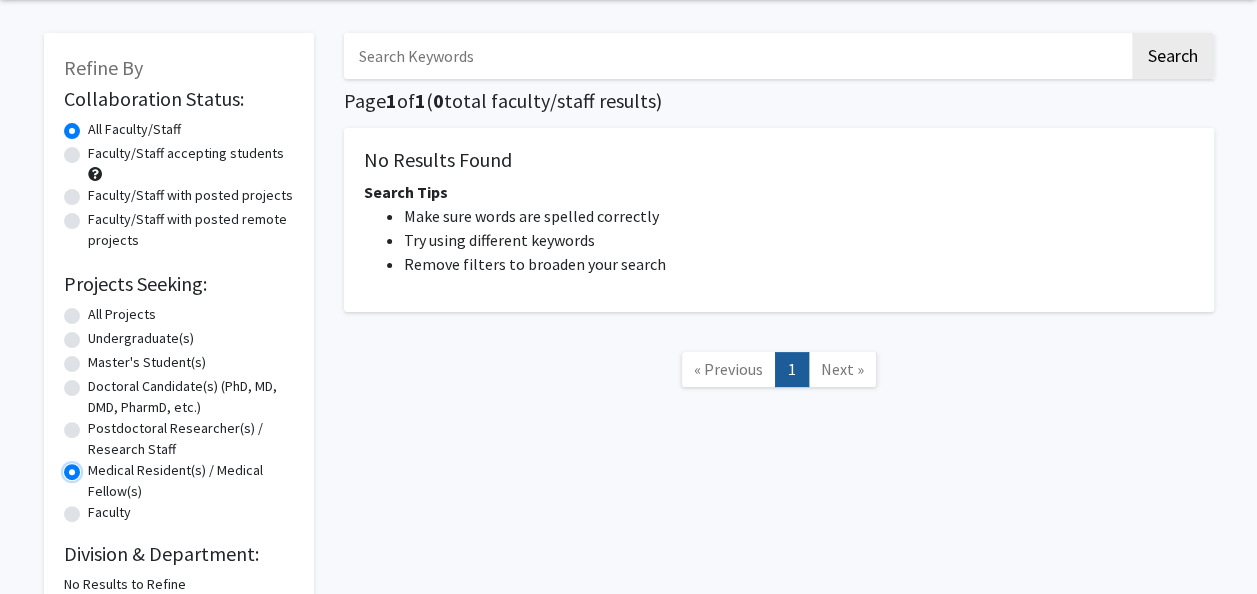 scroll, scrollTop: 0, scrollLeft: 0, axis: both 